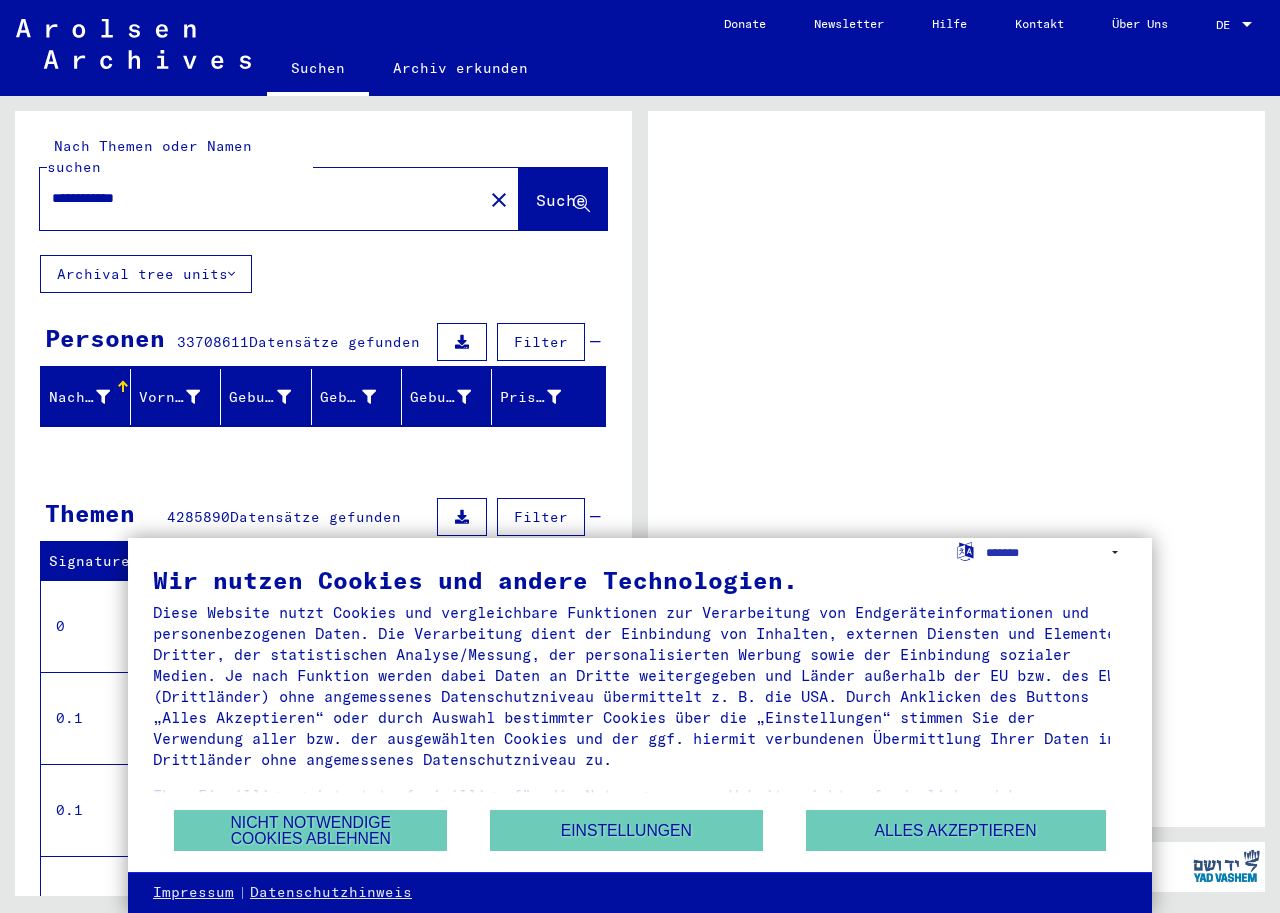scroll, scrollTop: 0, scrollLeft: 0, axis: both 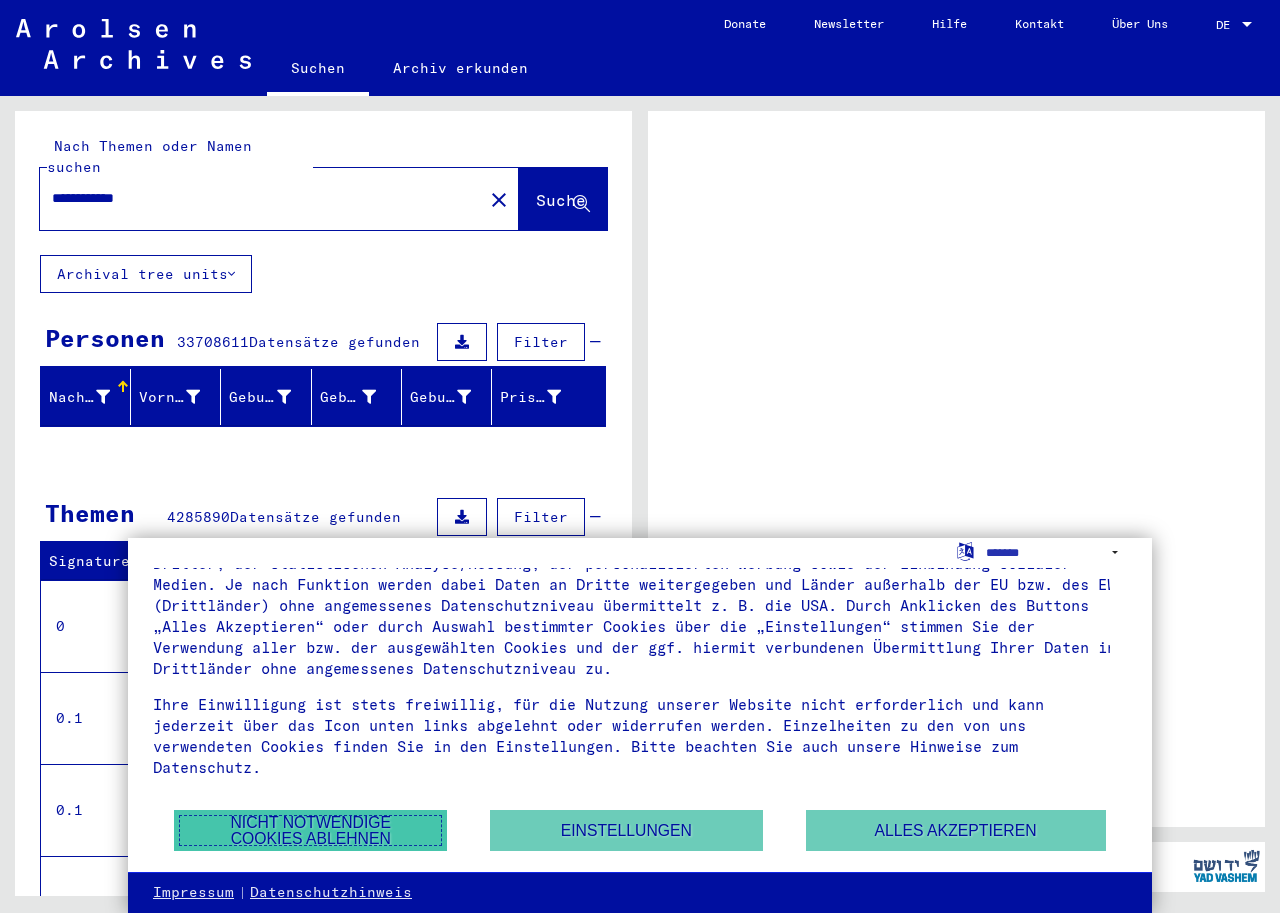 click on "Nicht notwendige Cookies ablehnen" at bounding box center (310, 830) 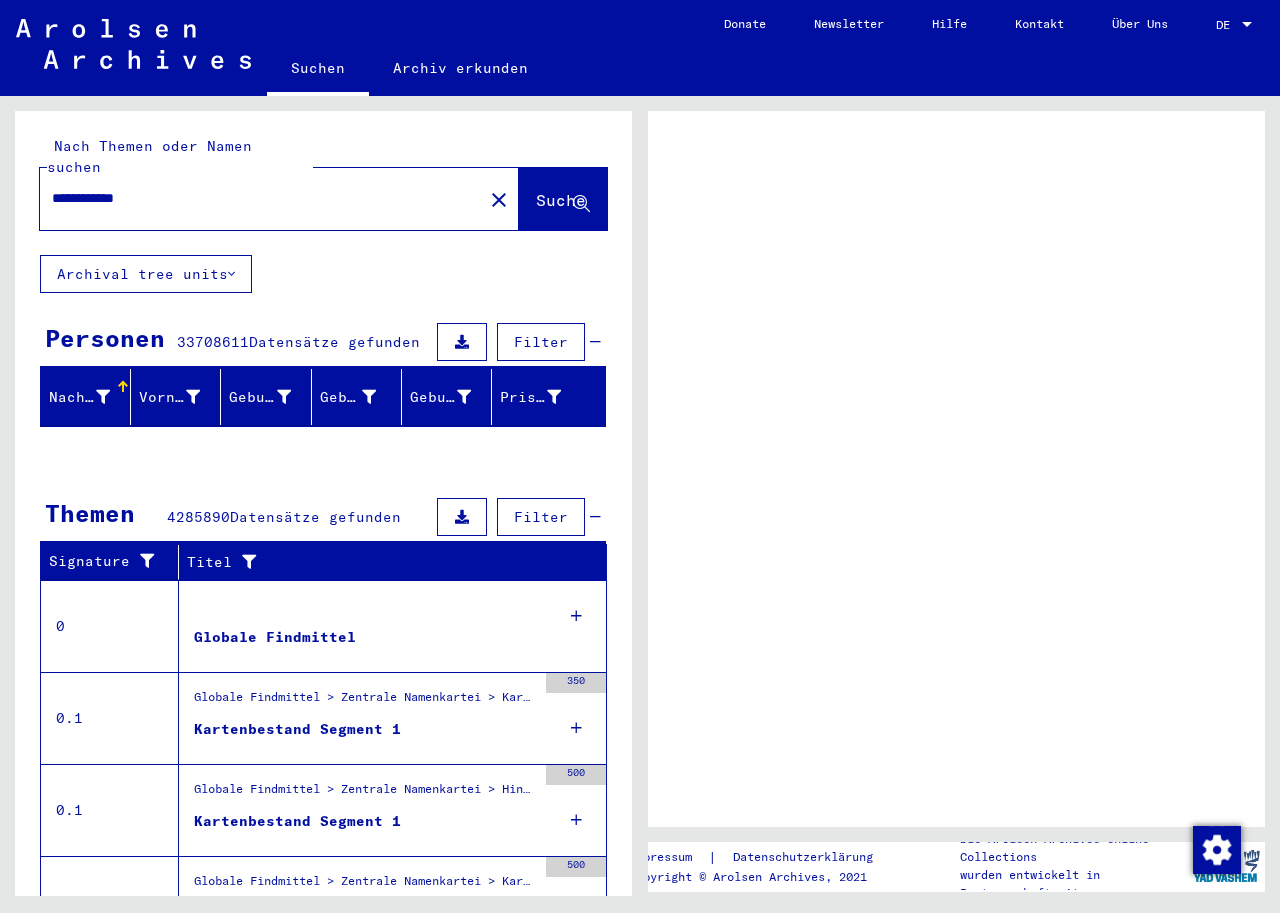scroll, scrollTop: 100, scrollLeft: 0, axis: vertical 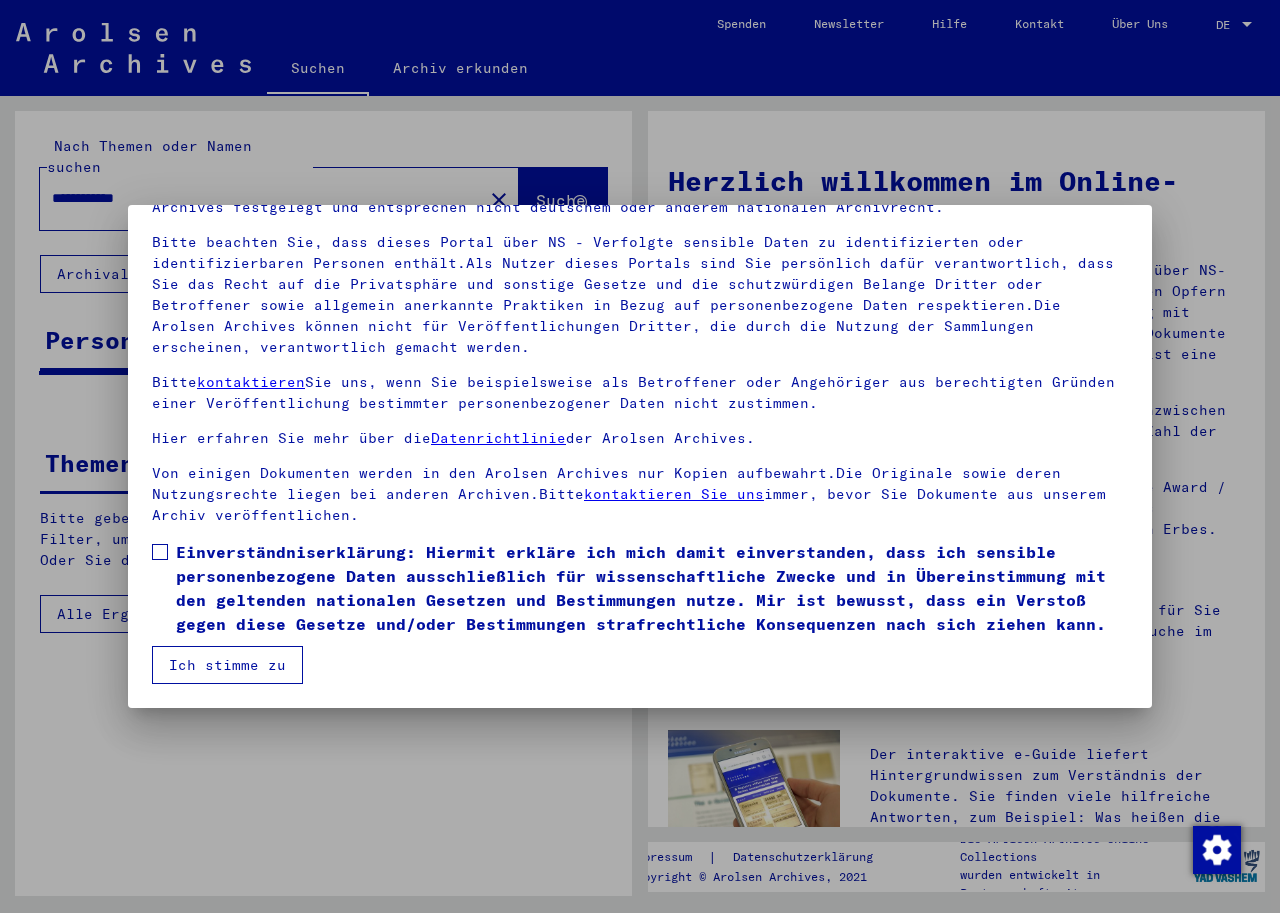 click on "Einverständniserklärung: Hiermit erkläre ich mich damit einverstanden, dass ich sensible personenbezogene Daten ausschließlich für wissenschaftliche Zwecke und in Übereinstimmung mit den geltenden nationalen Gesetzen und Bestimmungen nutze. Mir ist bewusst, dass ein Verstoß gegen diese Gesetze und/oder Bestimmungen strafrechtliche Konsequenzen nach sich ziehen kann." at bounding box center [640, 588] 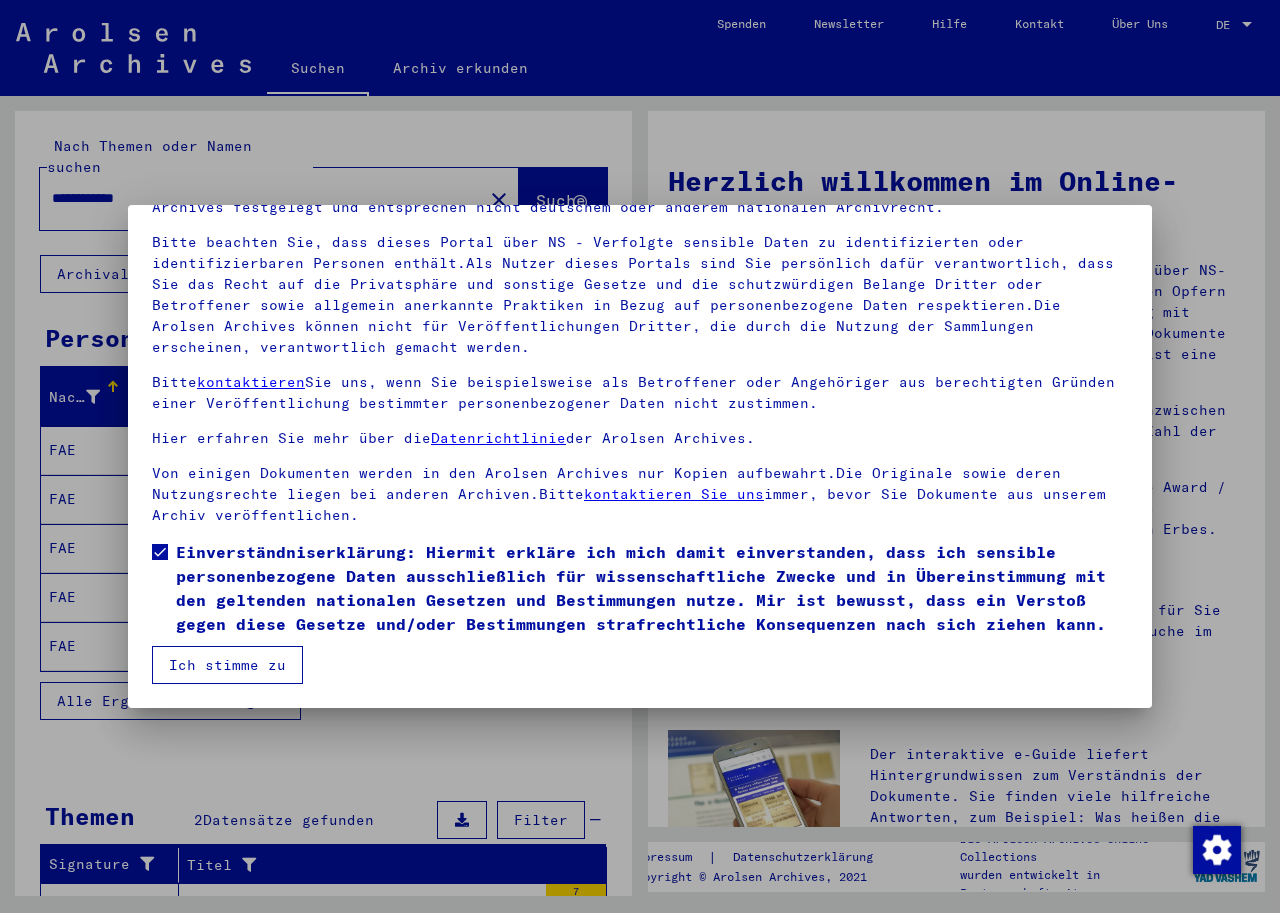 click on "Ich stimme zu" at bounding box center [227, 665] 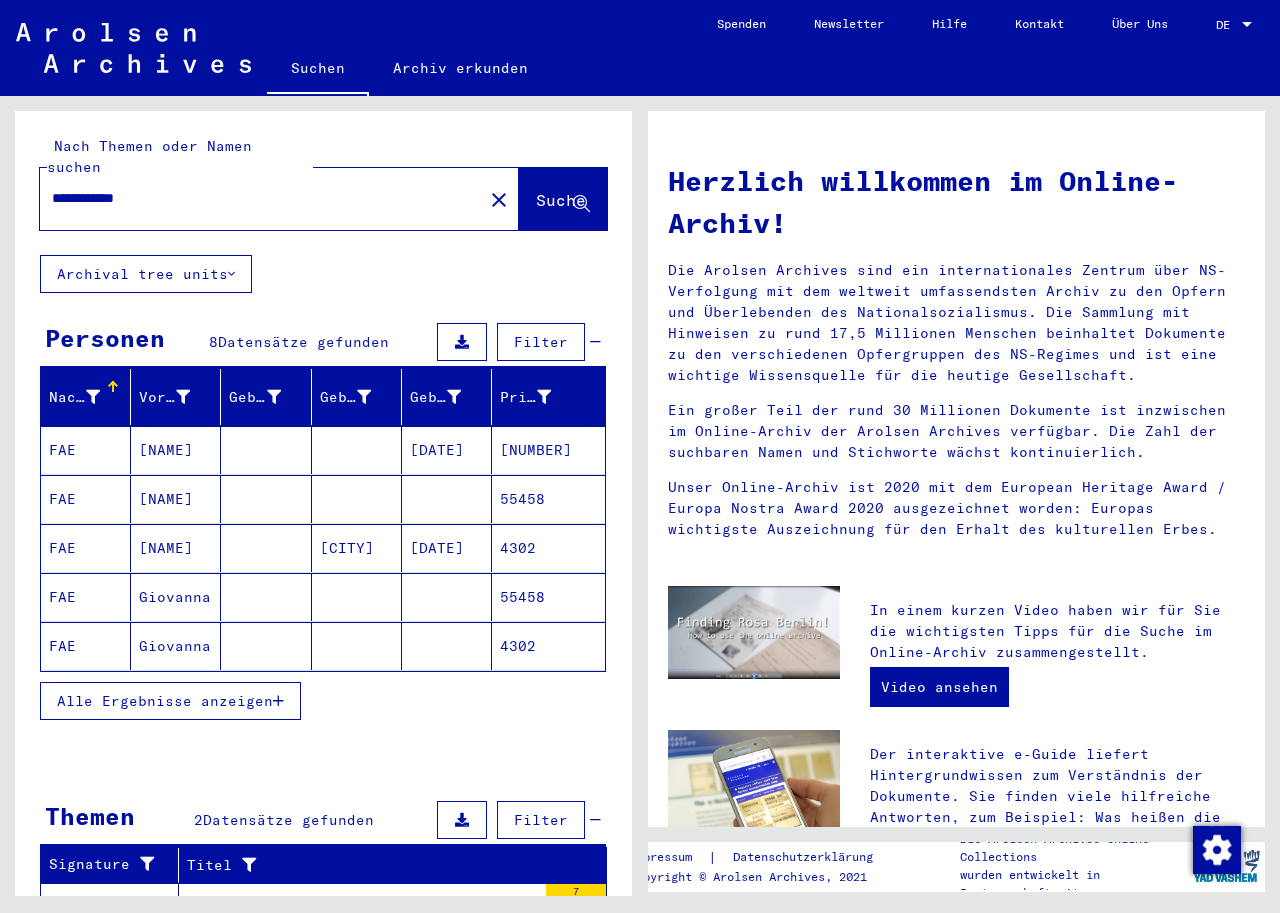click on "Alle Ergebnisse anzeigen" at bounding box center [170, 701] 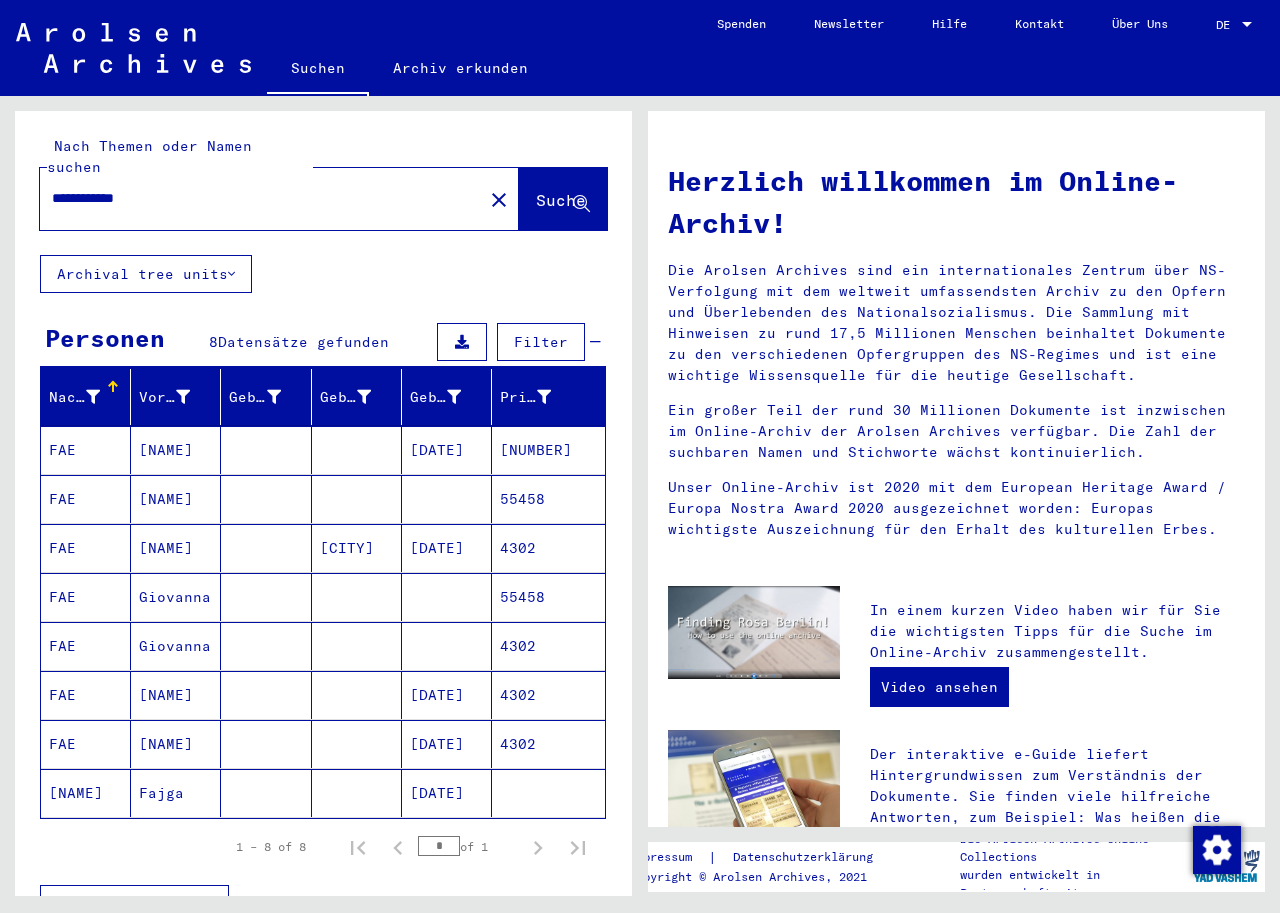 click on "55458" at bounding box center [548, 646] 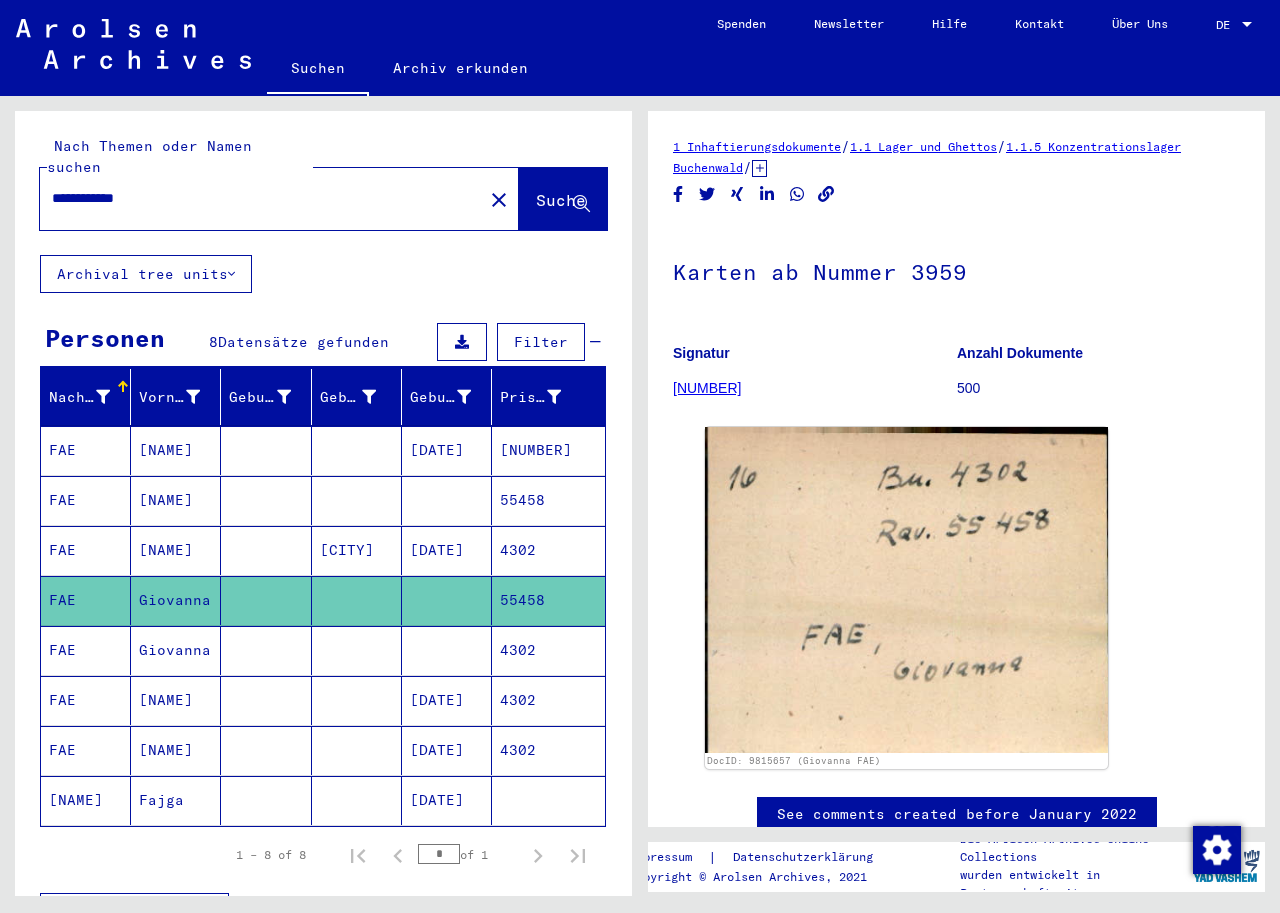 click on "55458" at bounding box center [548, 550] 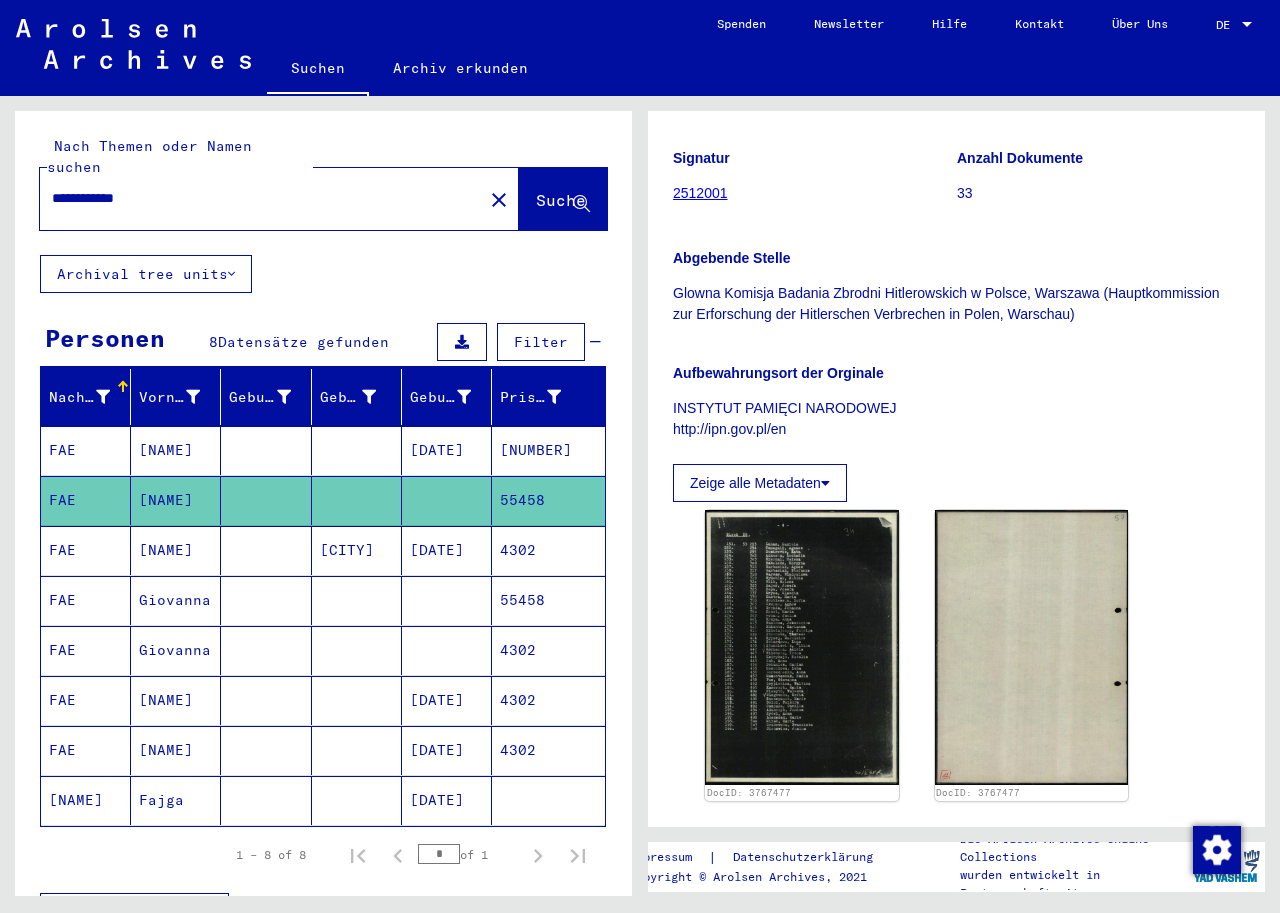 scroll, scrollTop: 200, scrollLeft: 0, axis: vertical 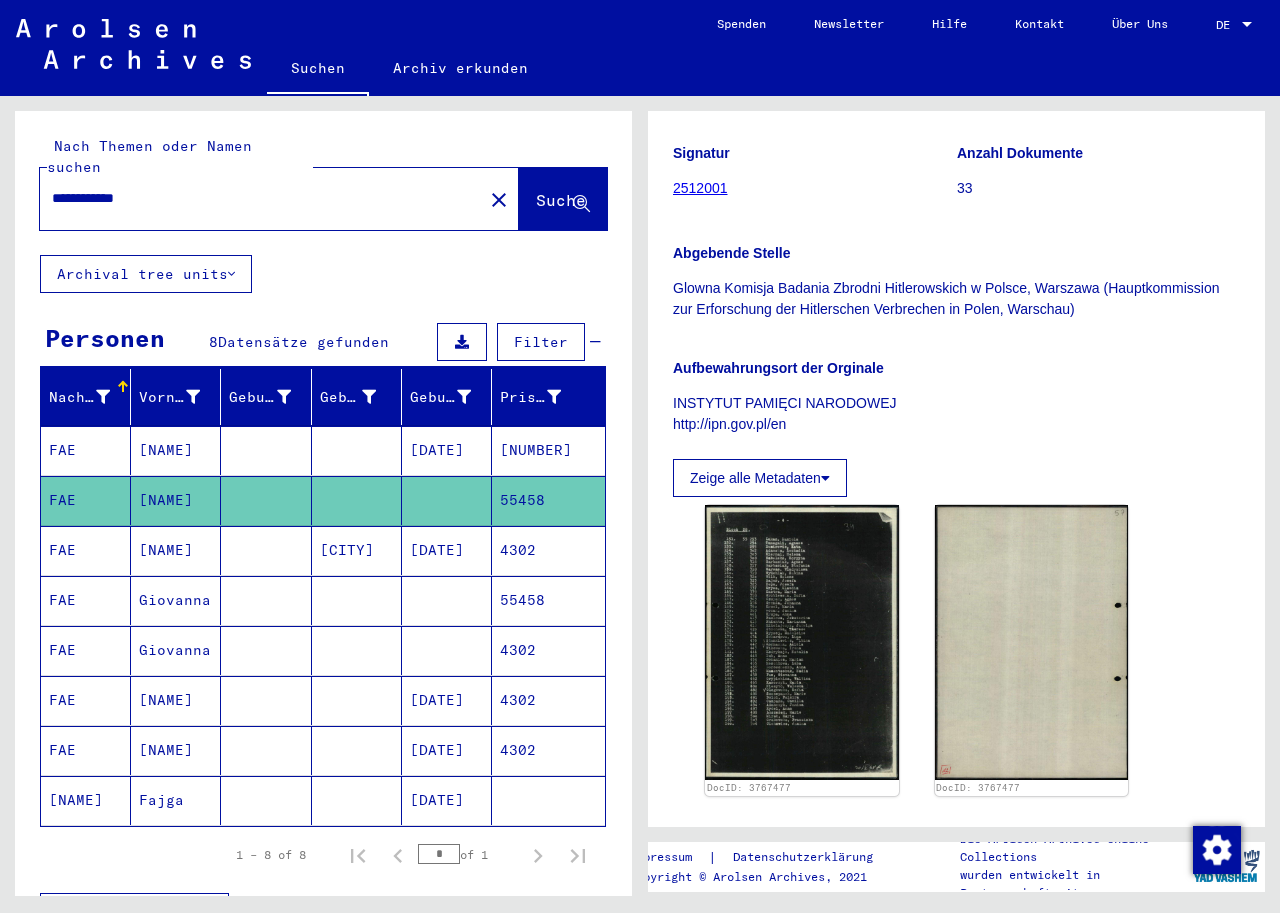 click on "4302" at bounding box center (548, 600) 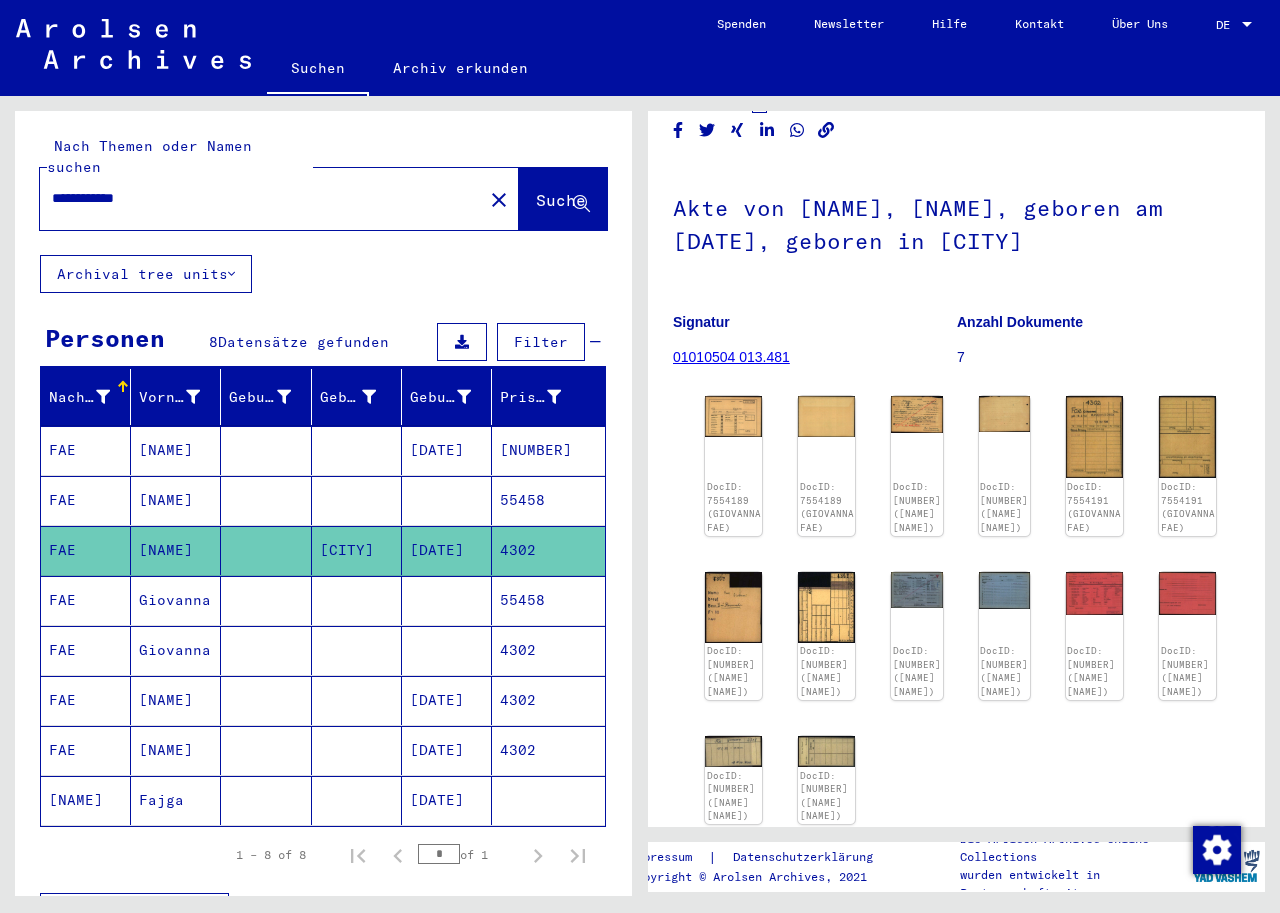 scroll, scrollTop: 100, scrollLeft: 0, axis: vertical 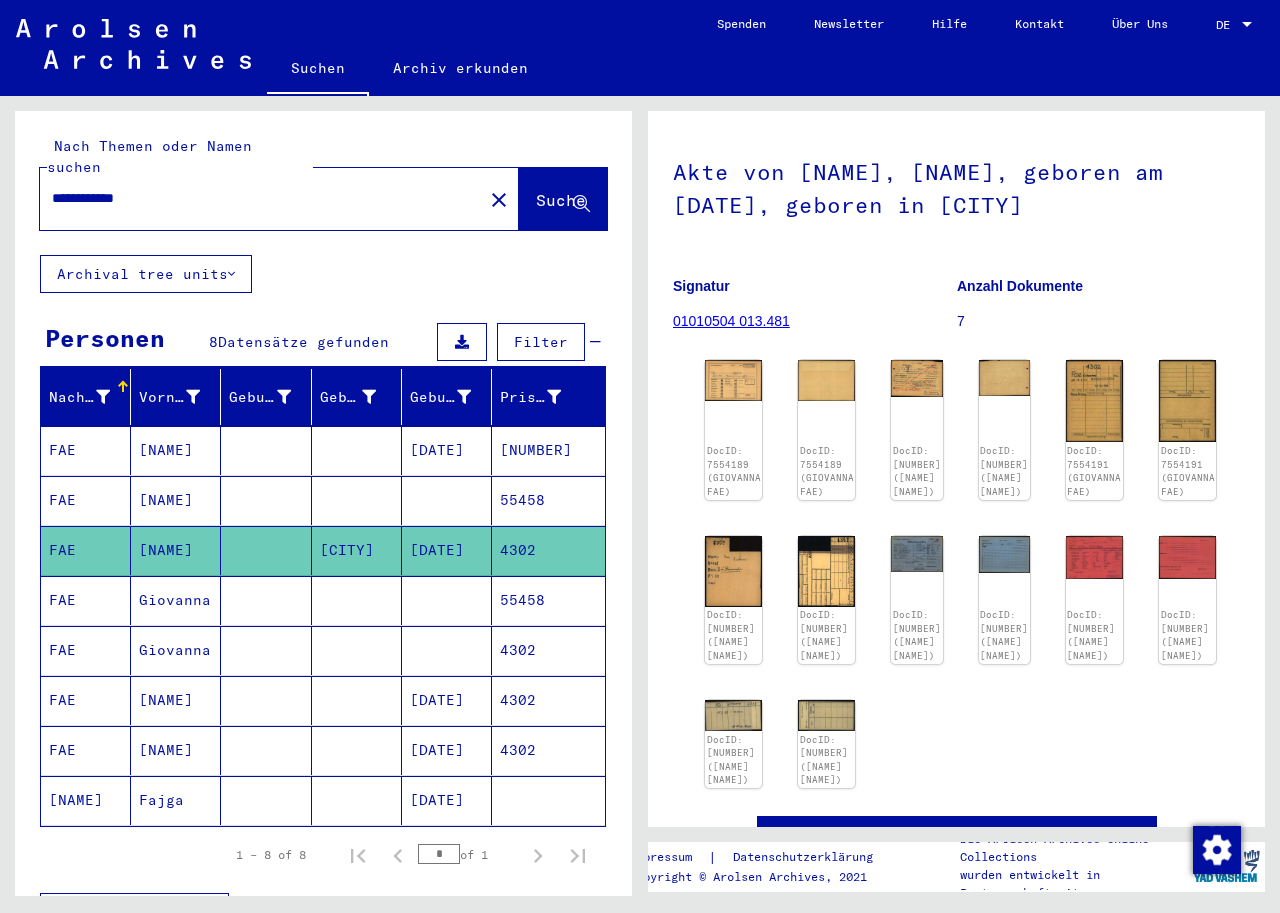 click on "[NUMBER]" at bounding box center (548, 500) 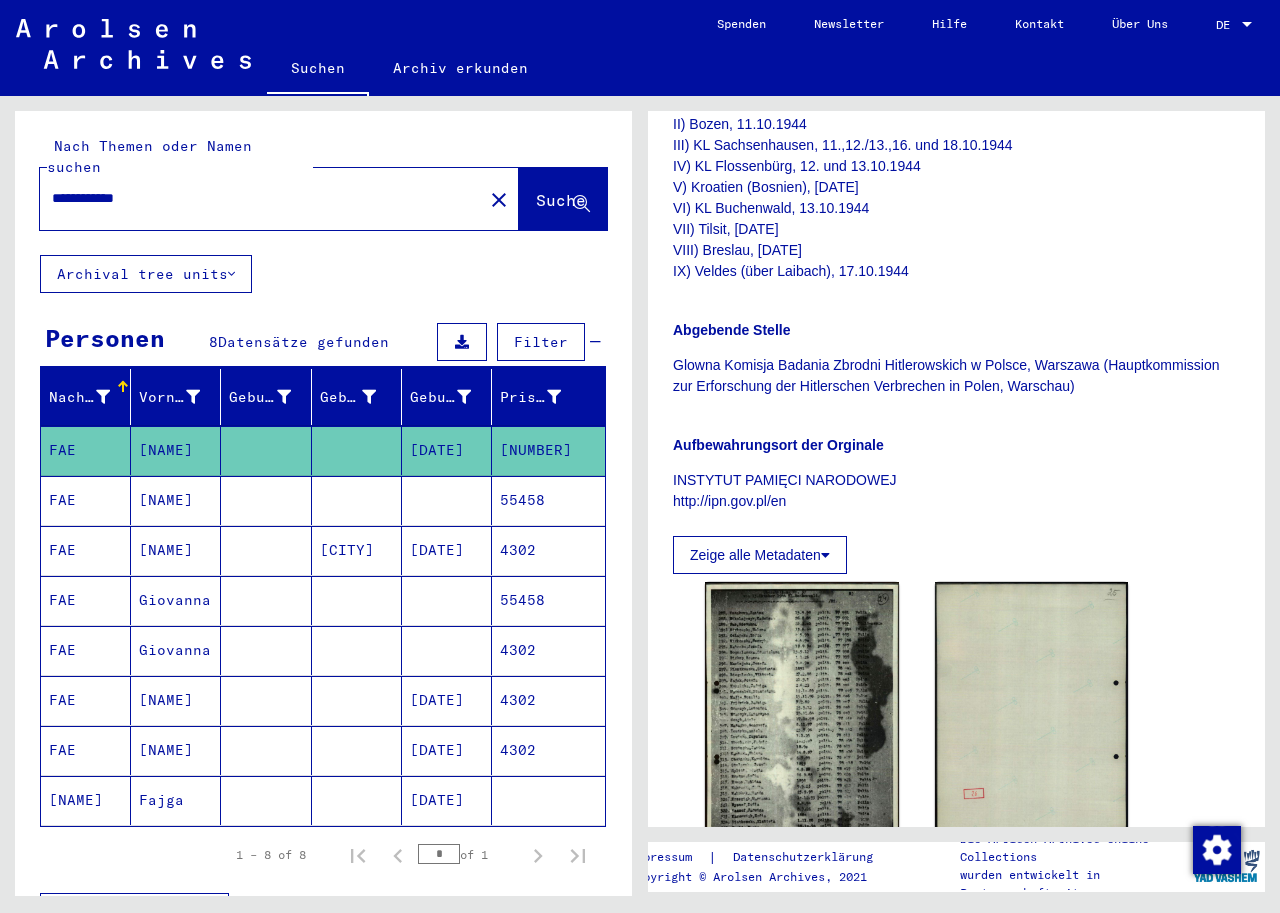 scroll, scrollTop: 600, scrollLeft: 0, axis: vertical 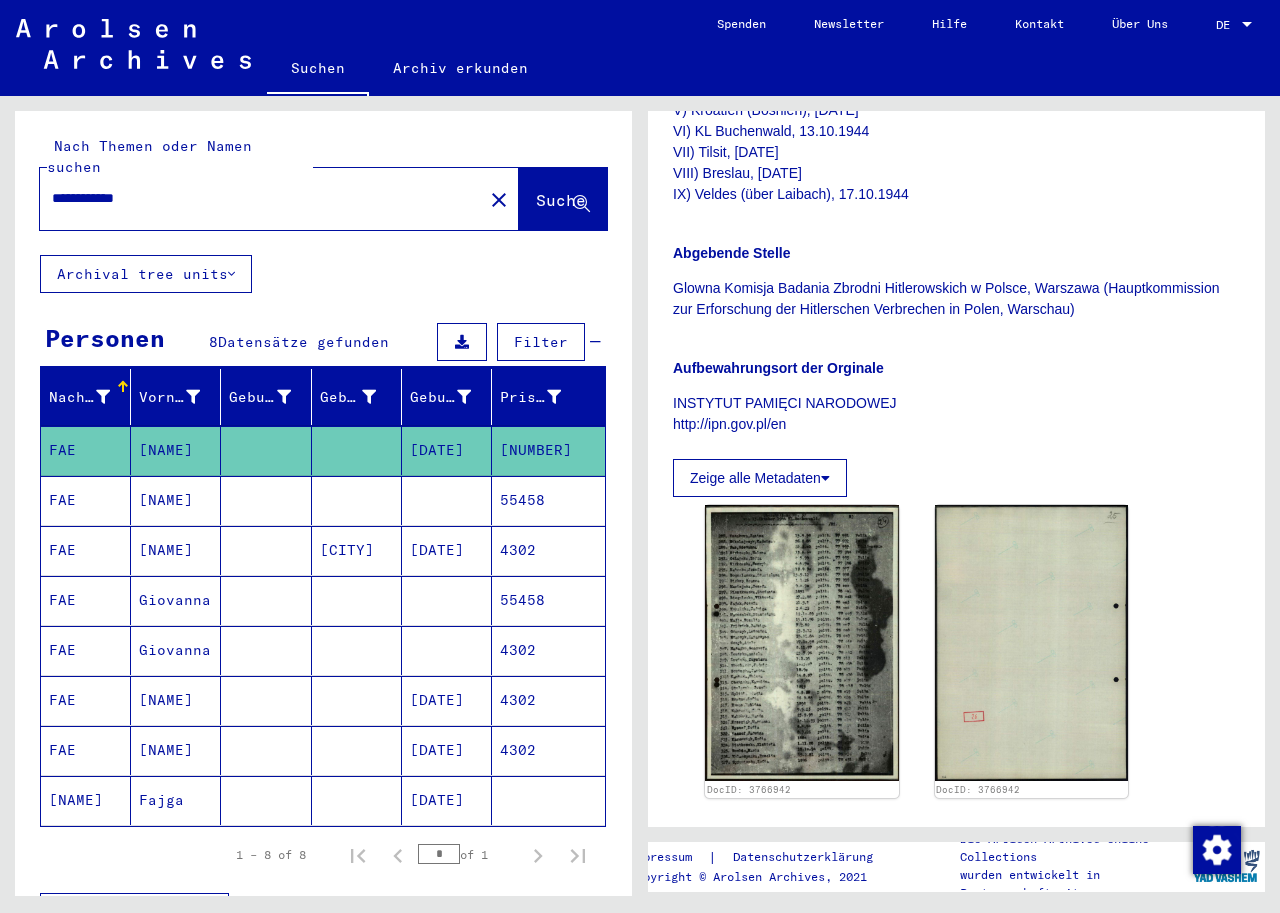 click on "4302" at bounding box center [548, 800] 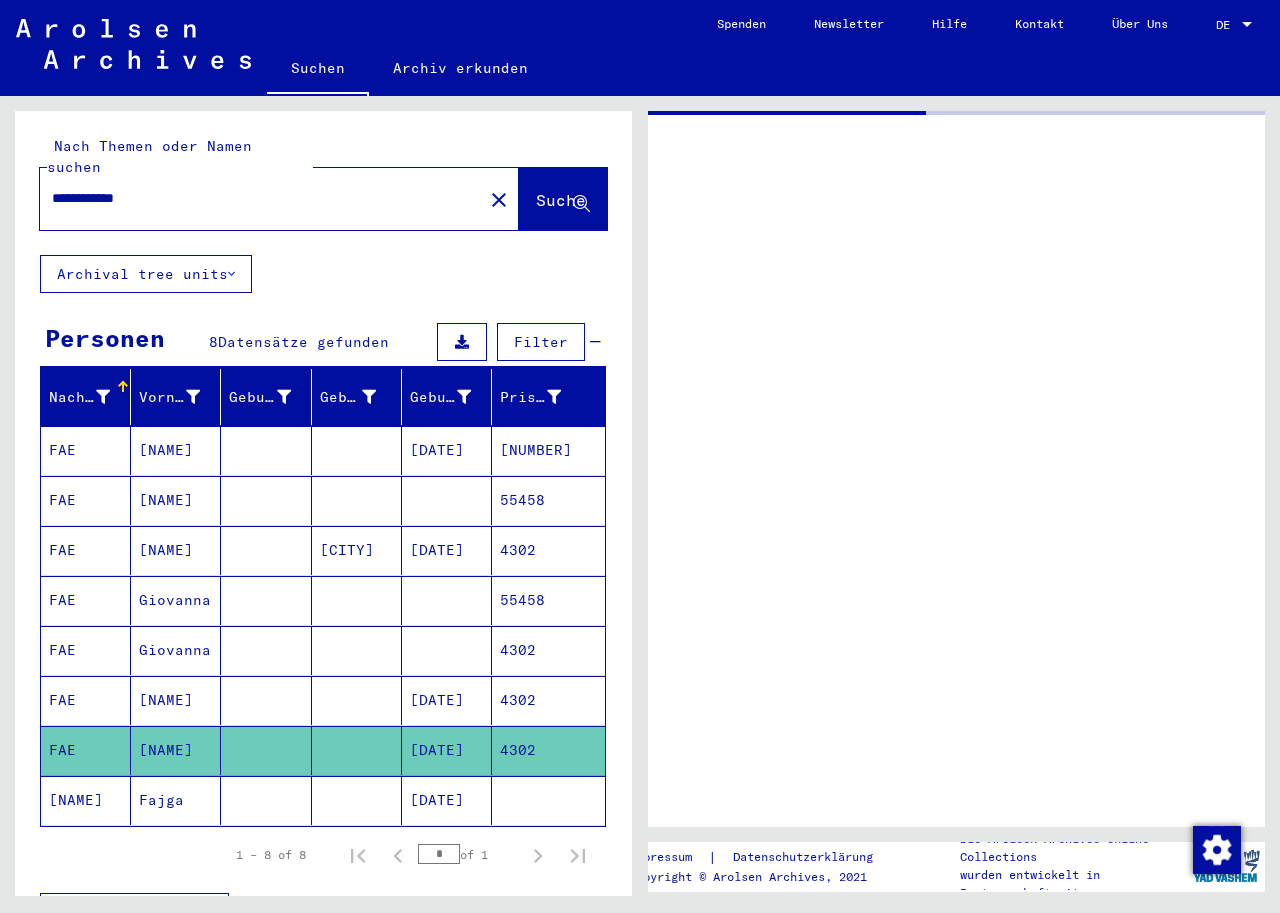 scroll, scrollTop: 0, scrollLeft: 0, axis: both 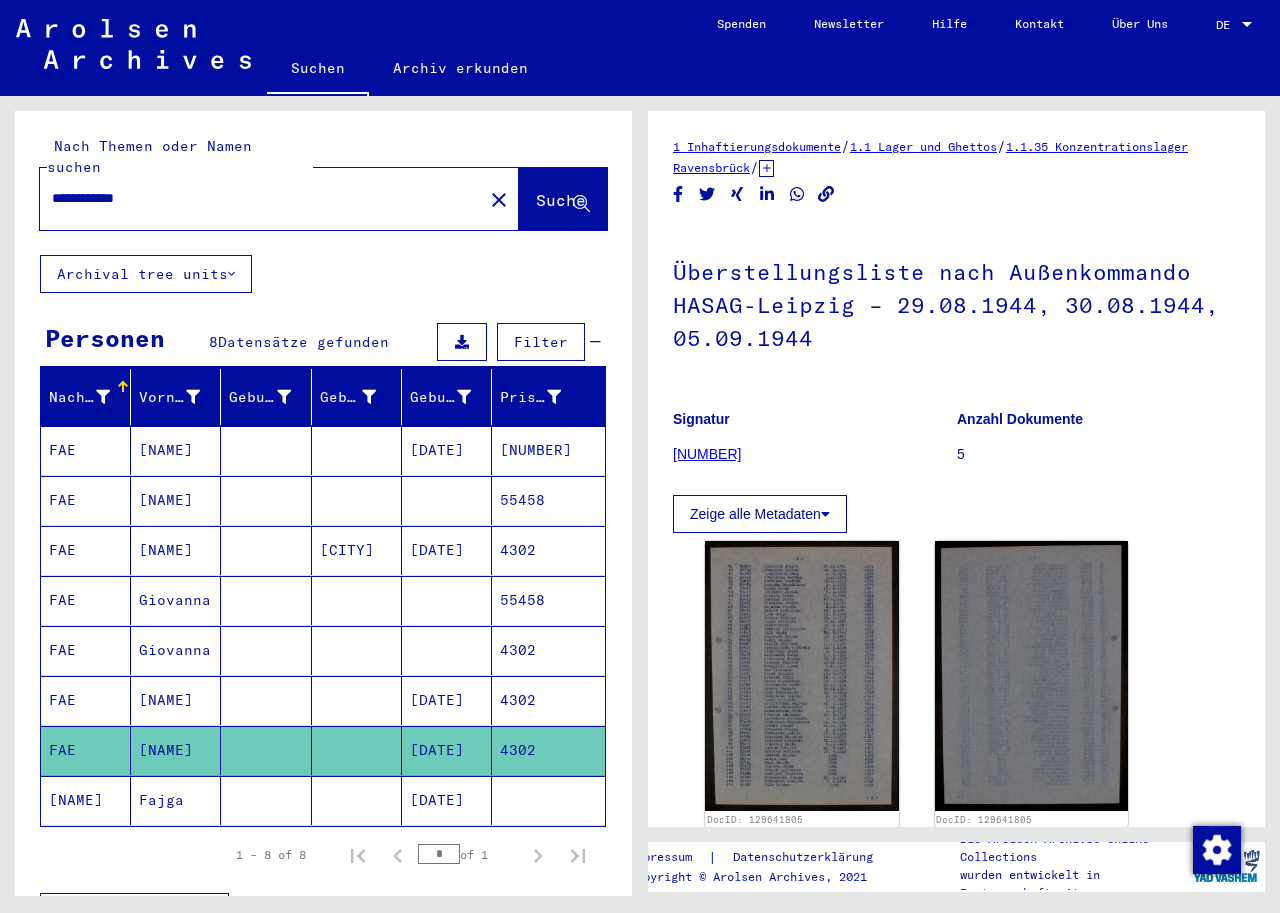 click on "4302" at bounding box center [548, 750] 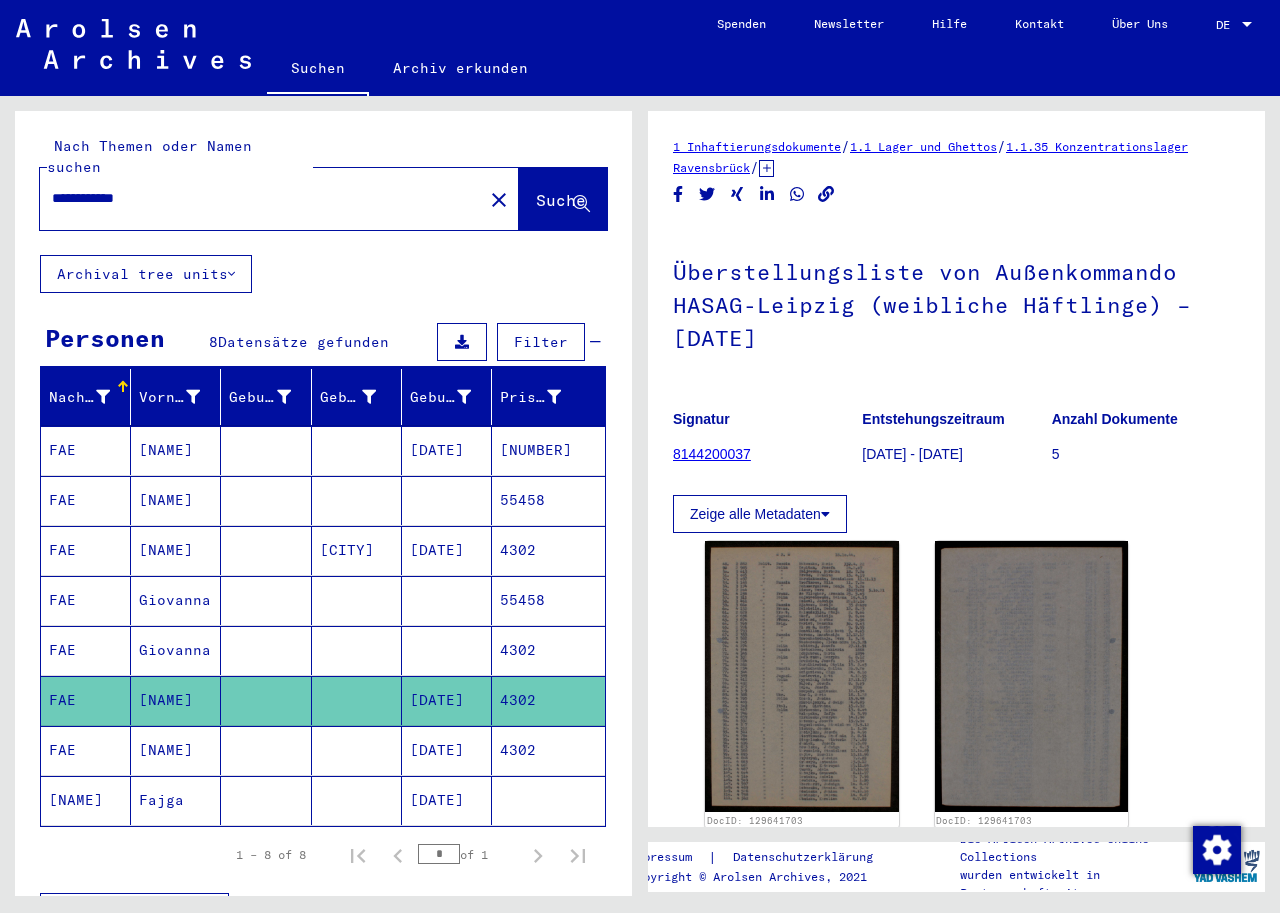 click on "4302" at bounding box center (548, 700) 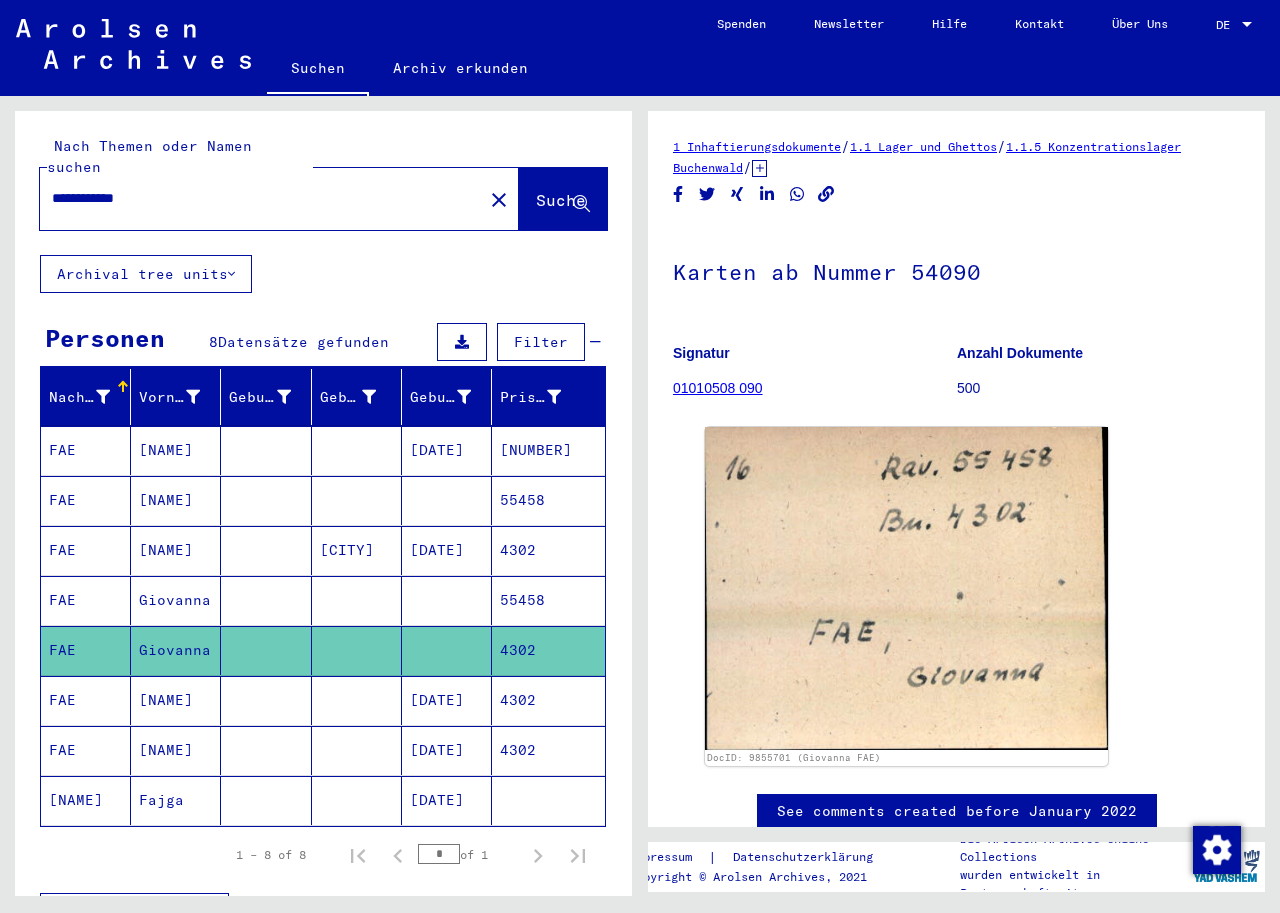 drag, startPoint x: 203, startPoint y: 177, endPoint x: 0, endPoint y: 128, distance: 208.83008 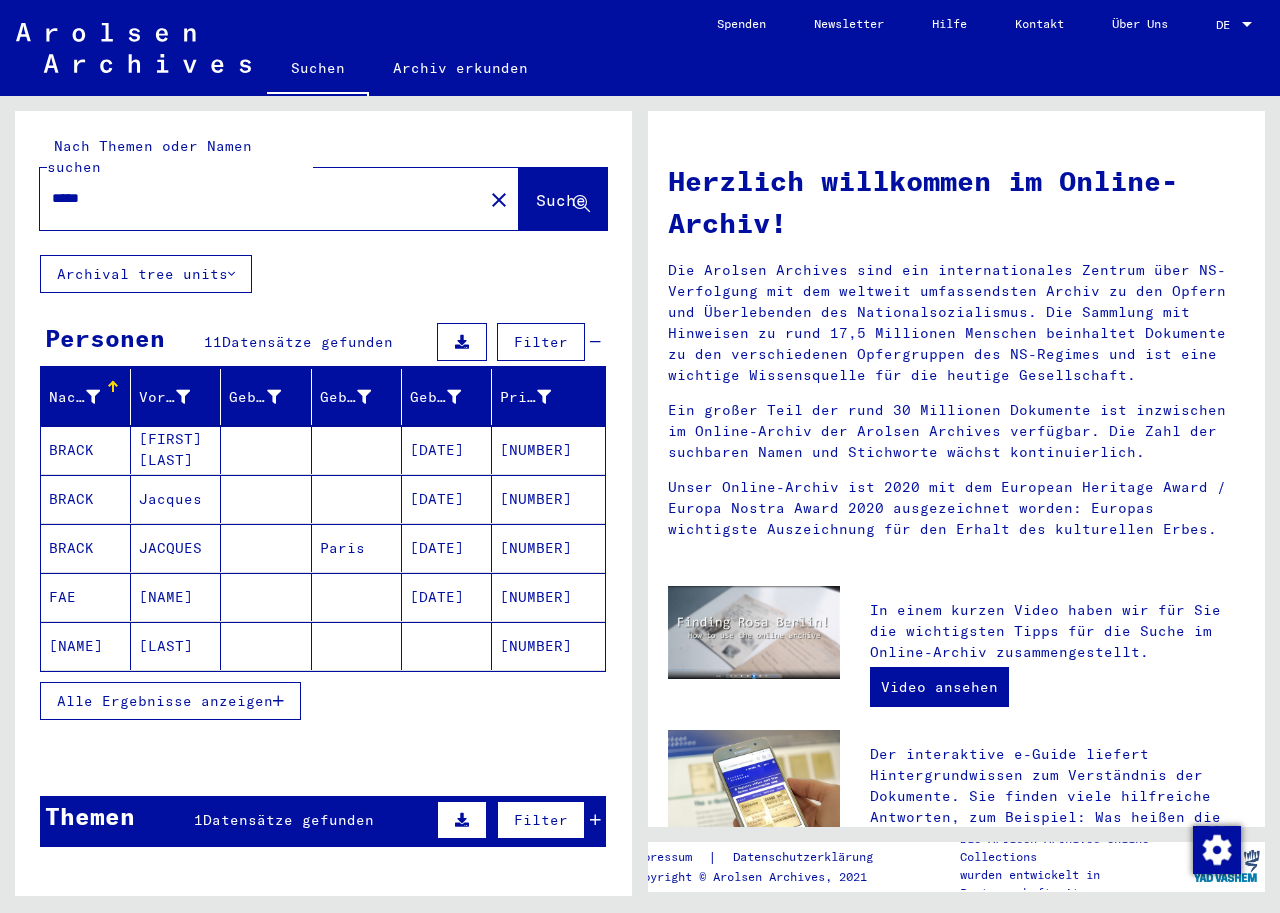 click on "Alle Ergebnisse anzeigen" at bounding box center (165, 701) 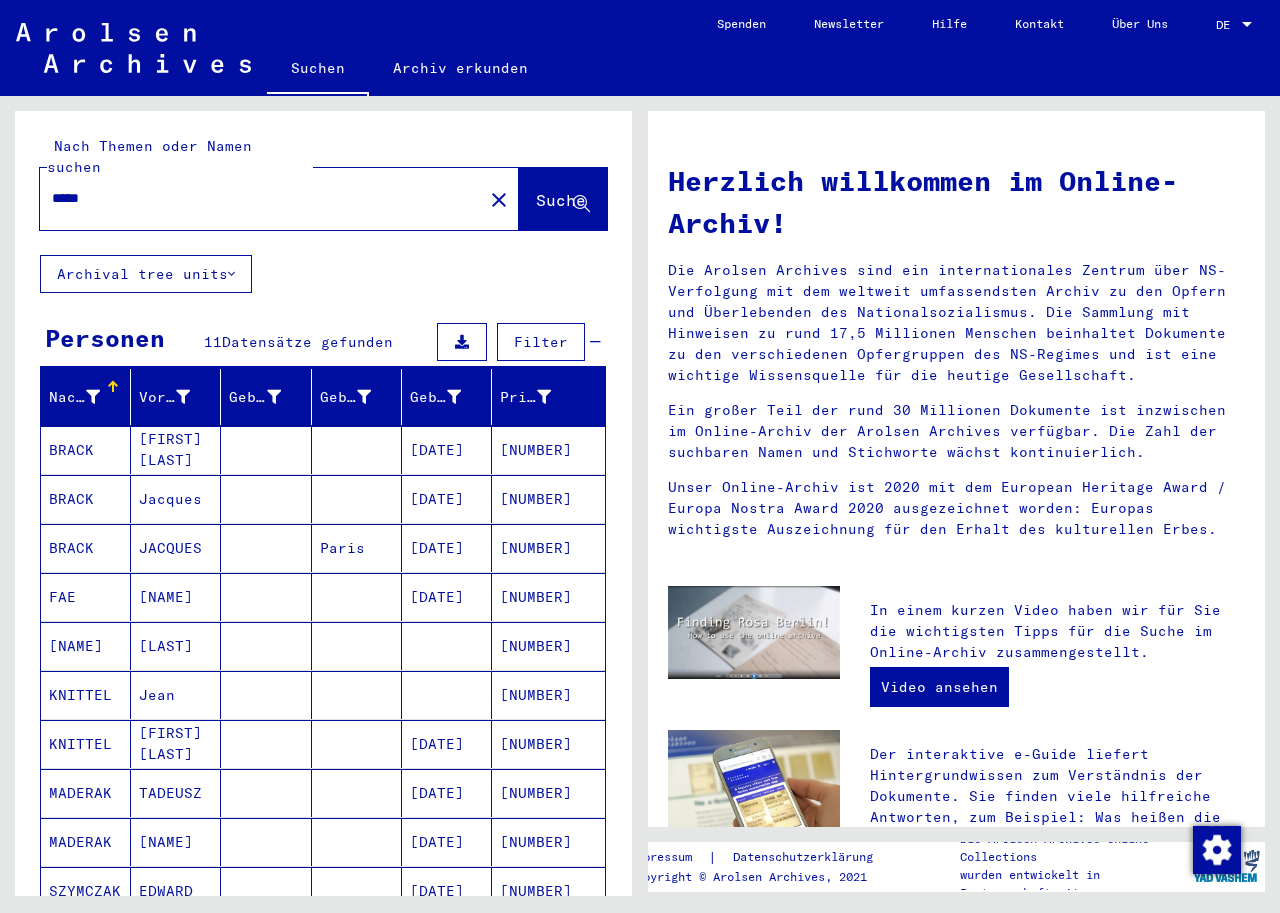 click on "[NUMBER]" at bounding box center (548, 646) 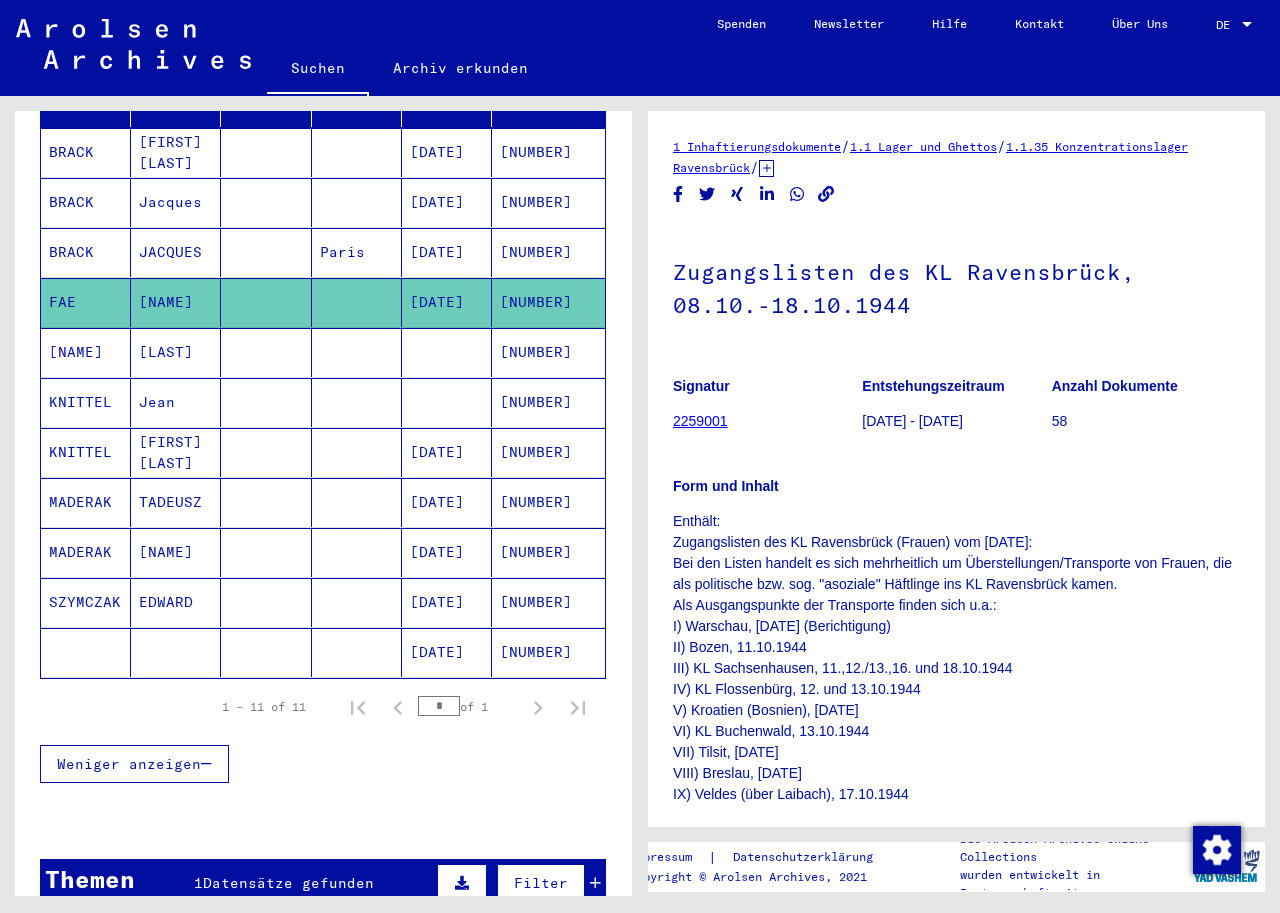 scroll, scrollTop: 300, scrollLeft: 0, axis: vertical 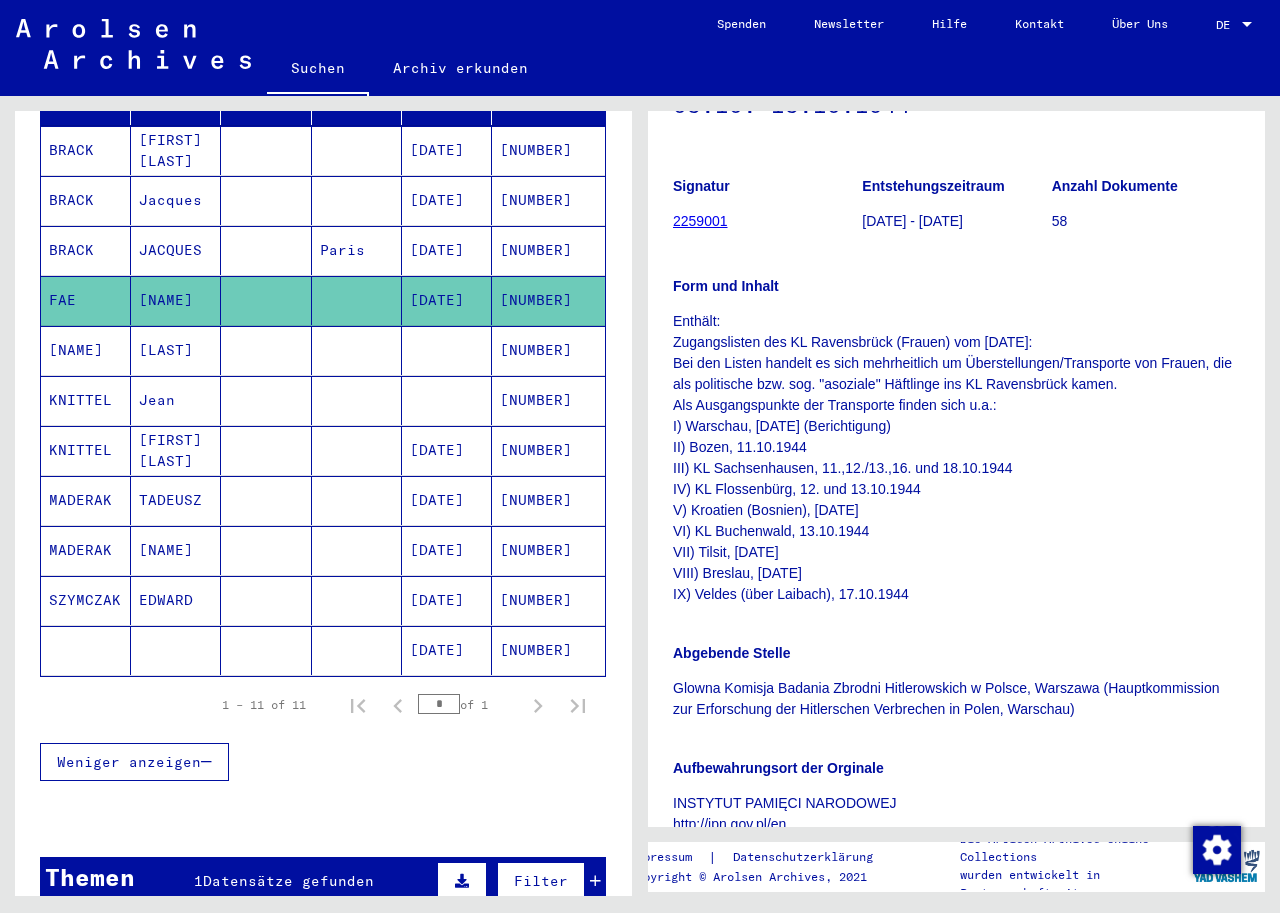 click on "[NUMBER]" at bounding box center [548, 400] 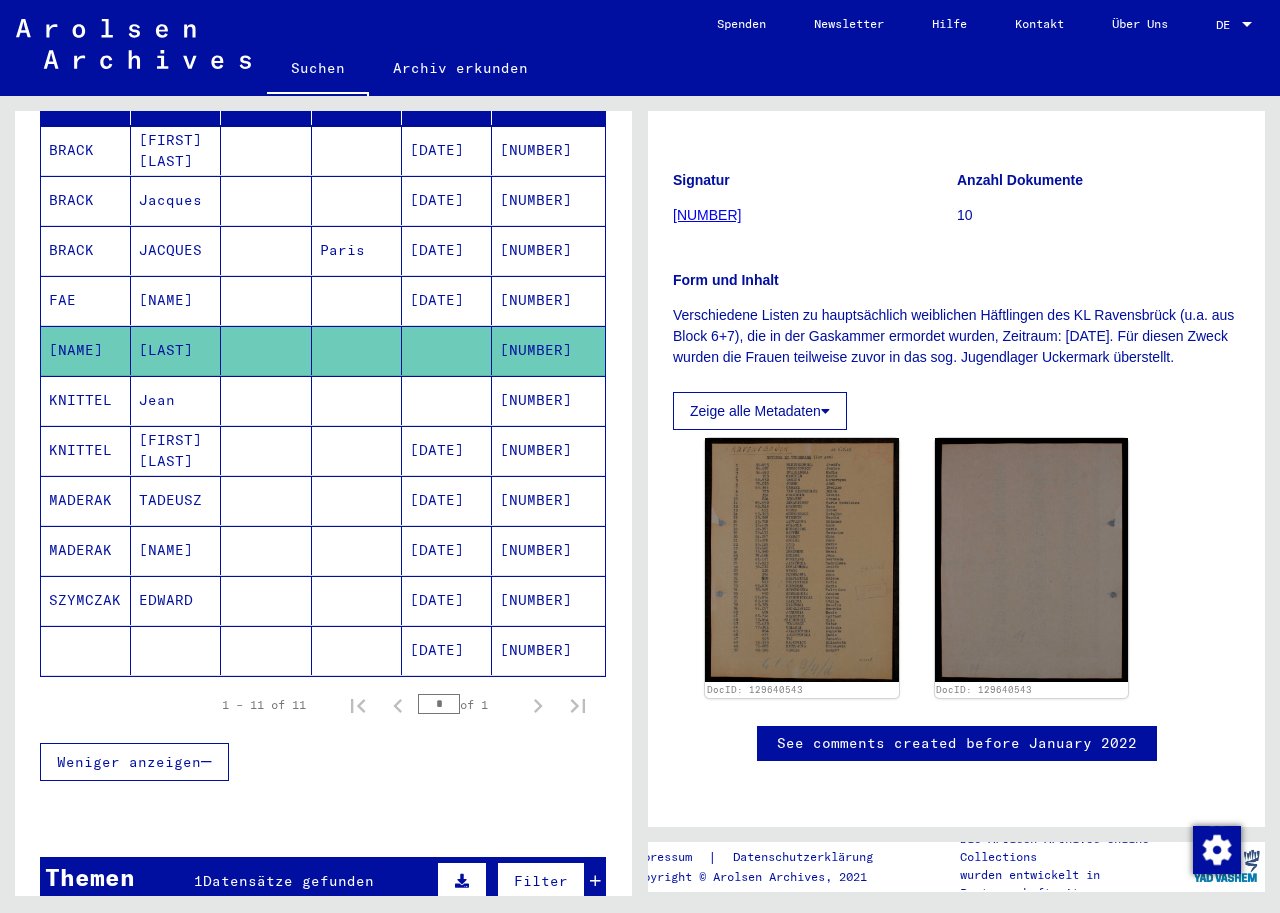 scroll, scrollTop: 500, scrollLeft: 0, axis: vertical 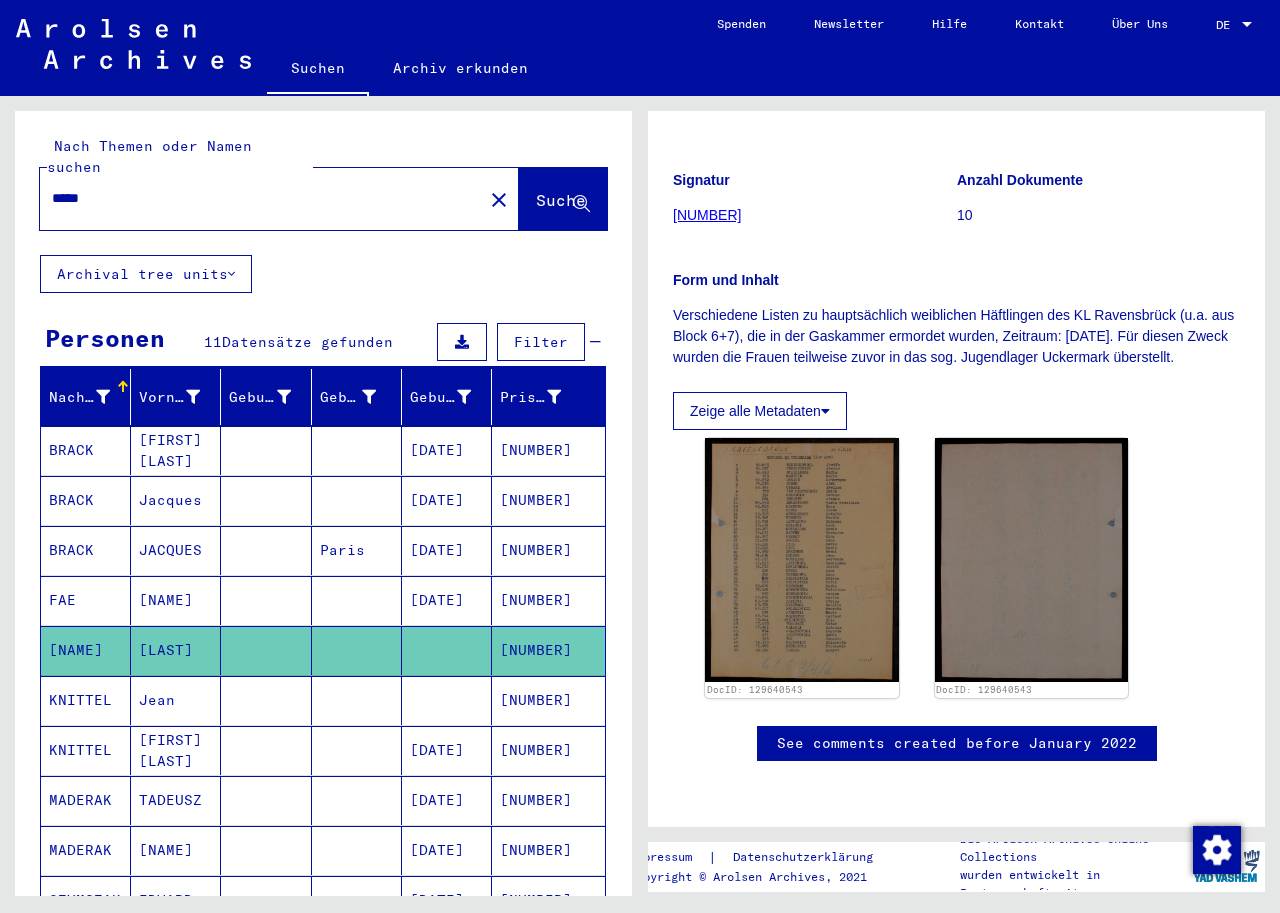 drag, startPoint x: 109, startPoint y: 174, endPoint x: 0, endPoint y: 175, distance: 109.004585 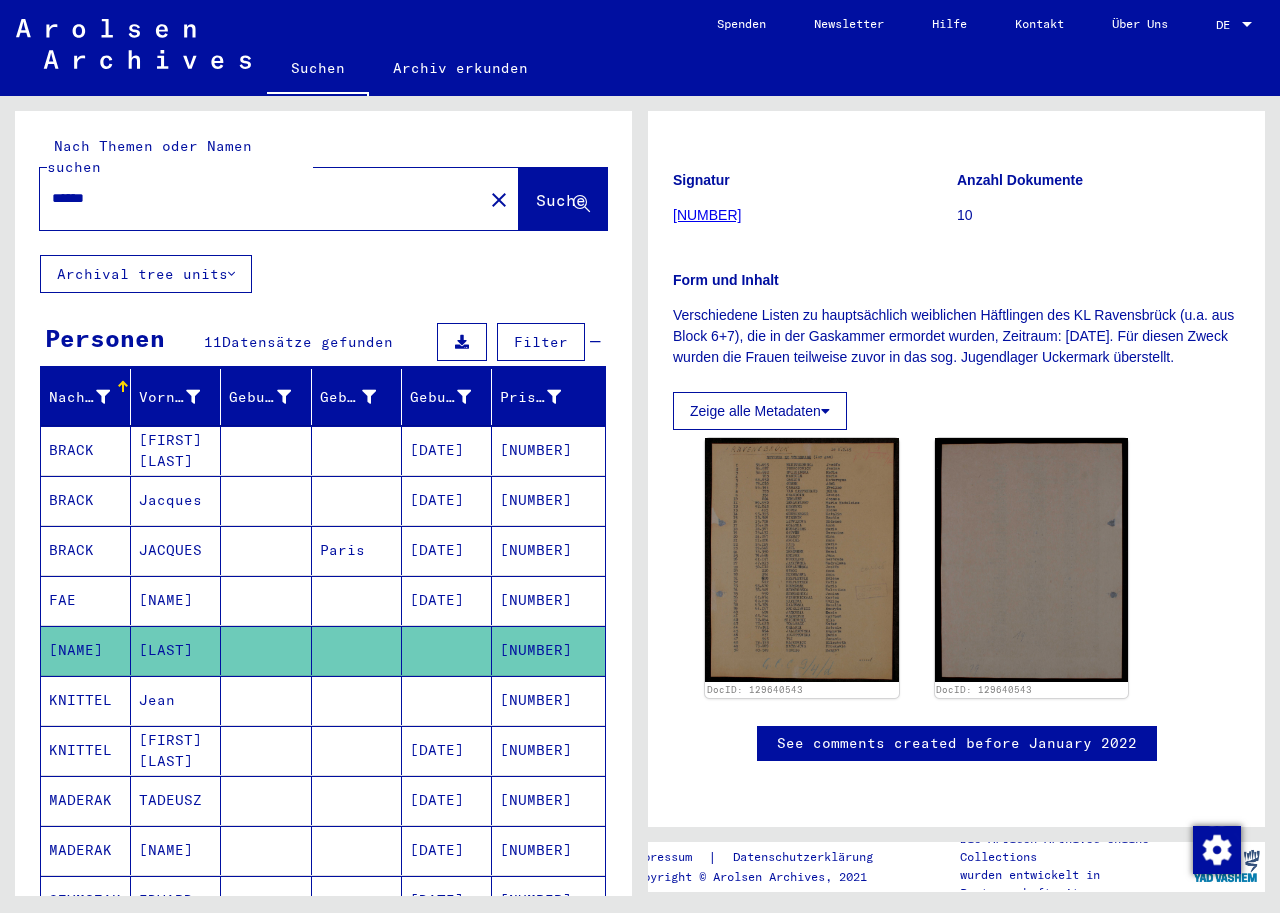 type on "******" 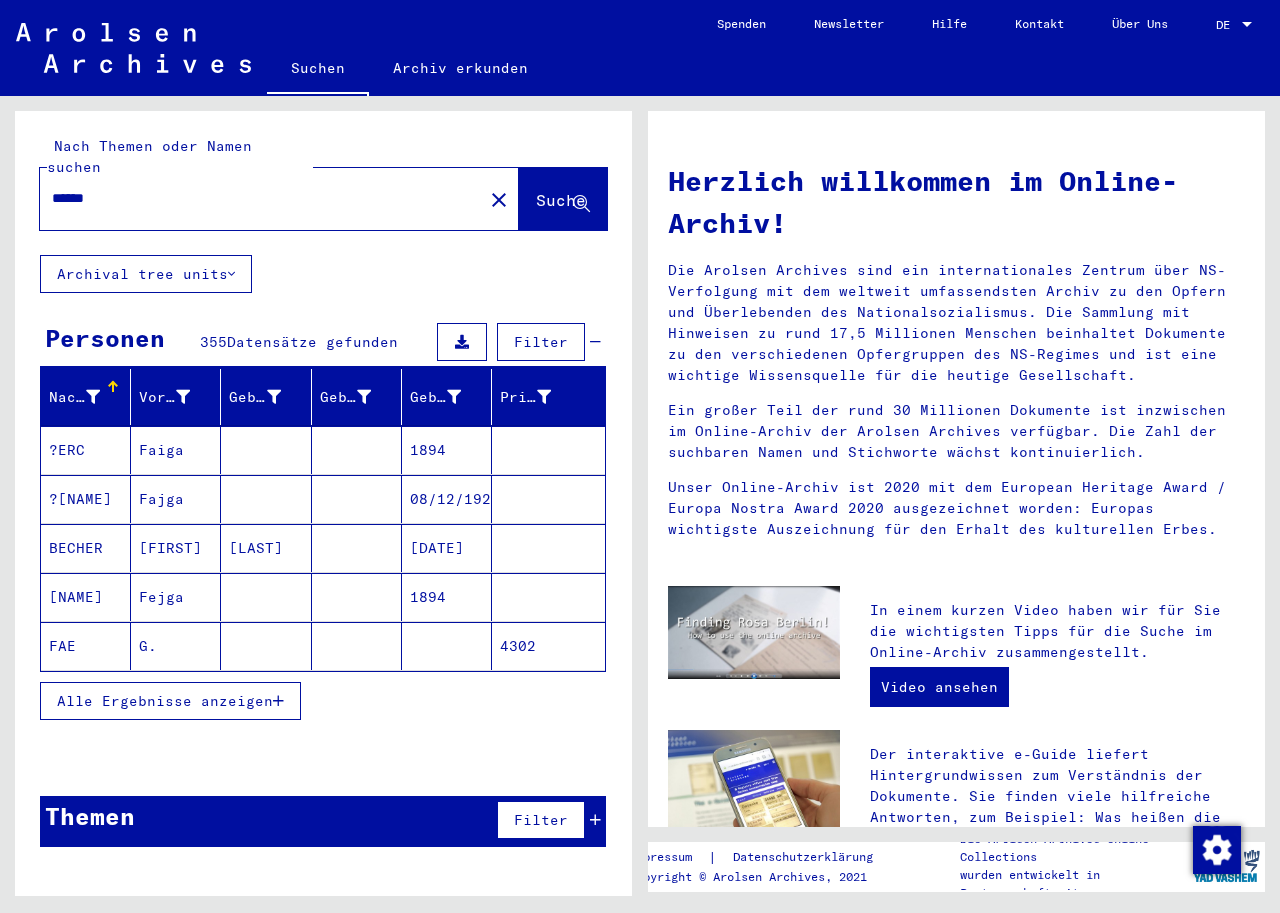 click on "Alle Ergebnisse anzeigen" at bounding box center [165, 701] 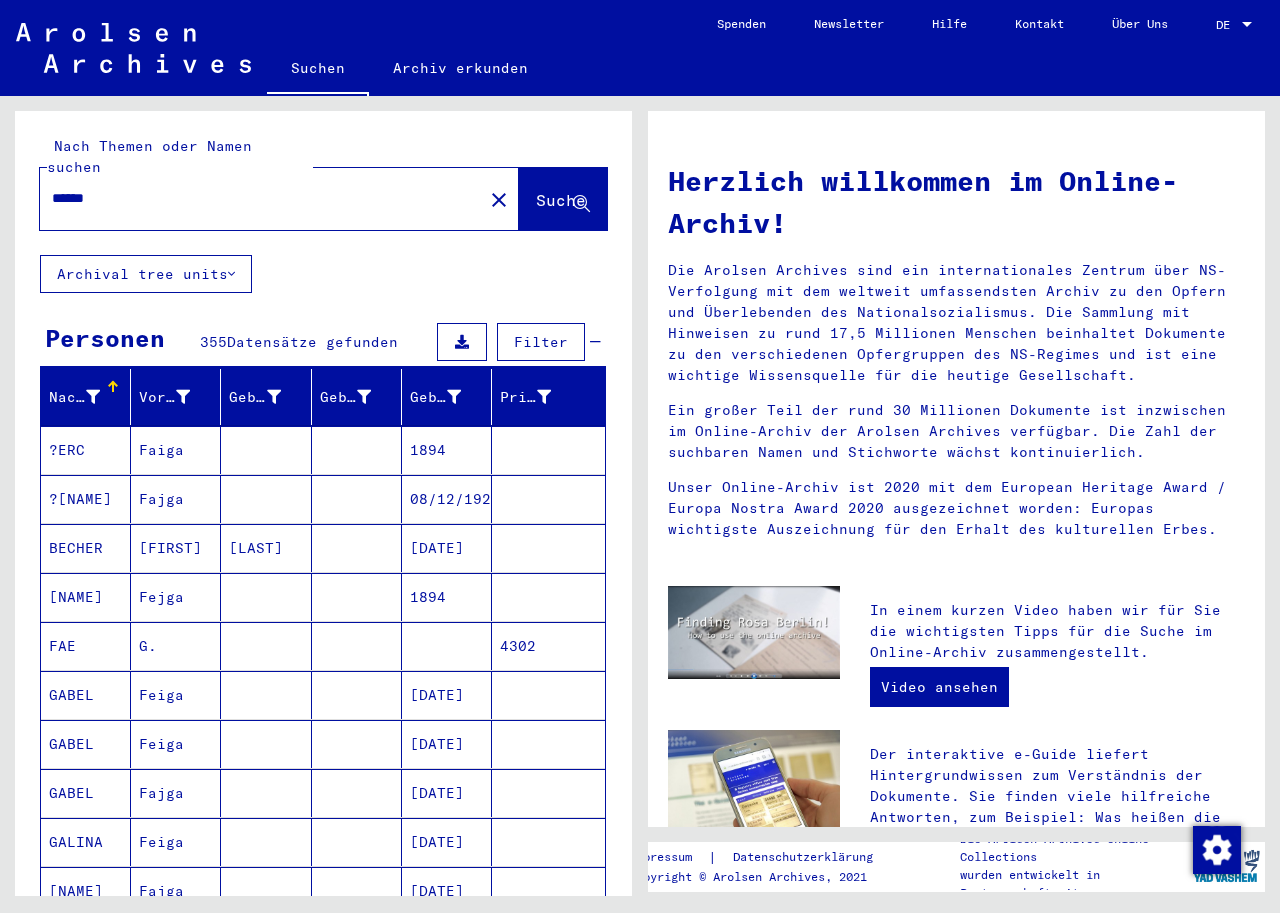 click on "4302" at bounding box center [548, 695] 